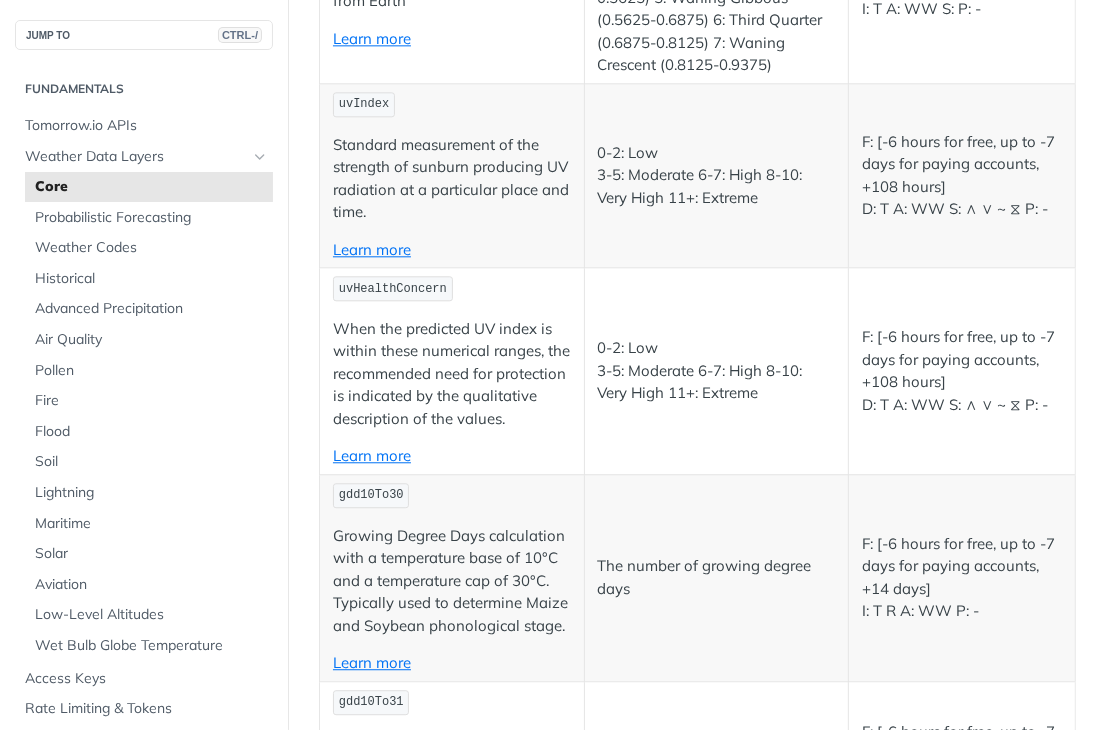scroll, scrollTop: 9750, scrollLeft: 0, axis: vertical 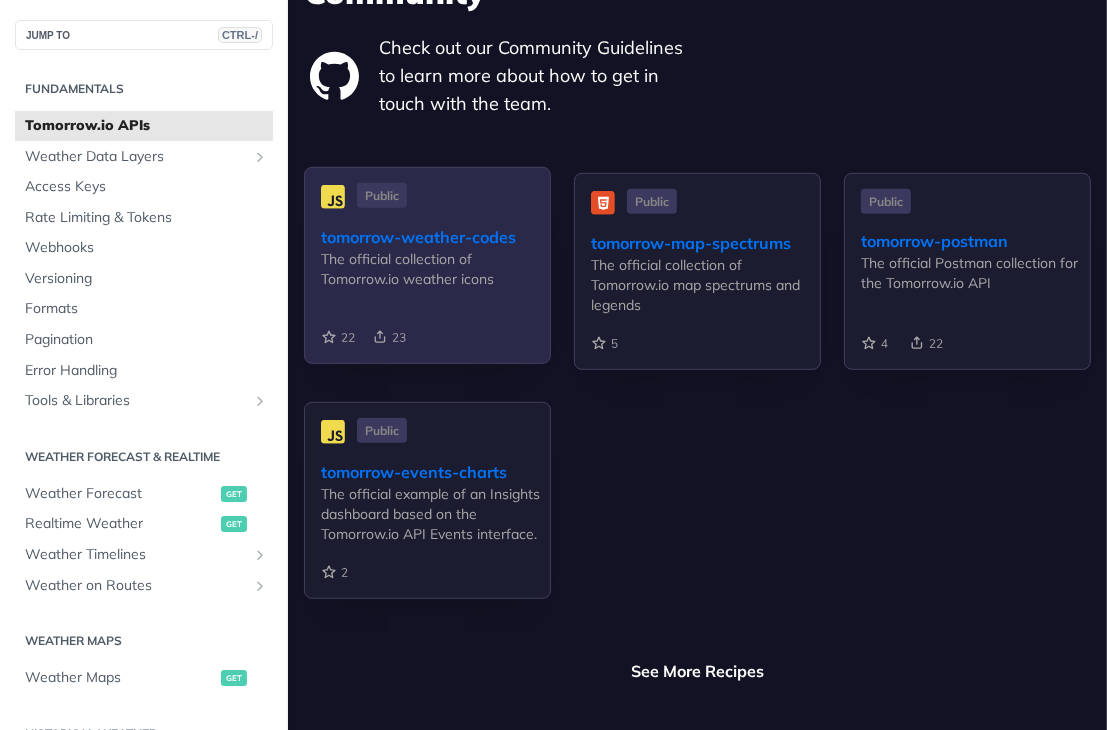 click on "The official collection of Tomorrow.io weather icons" at bounding box center [435, 269] 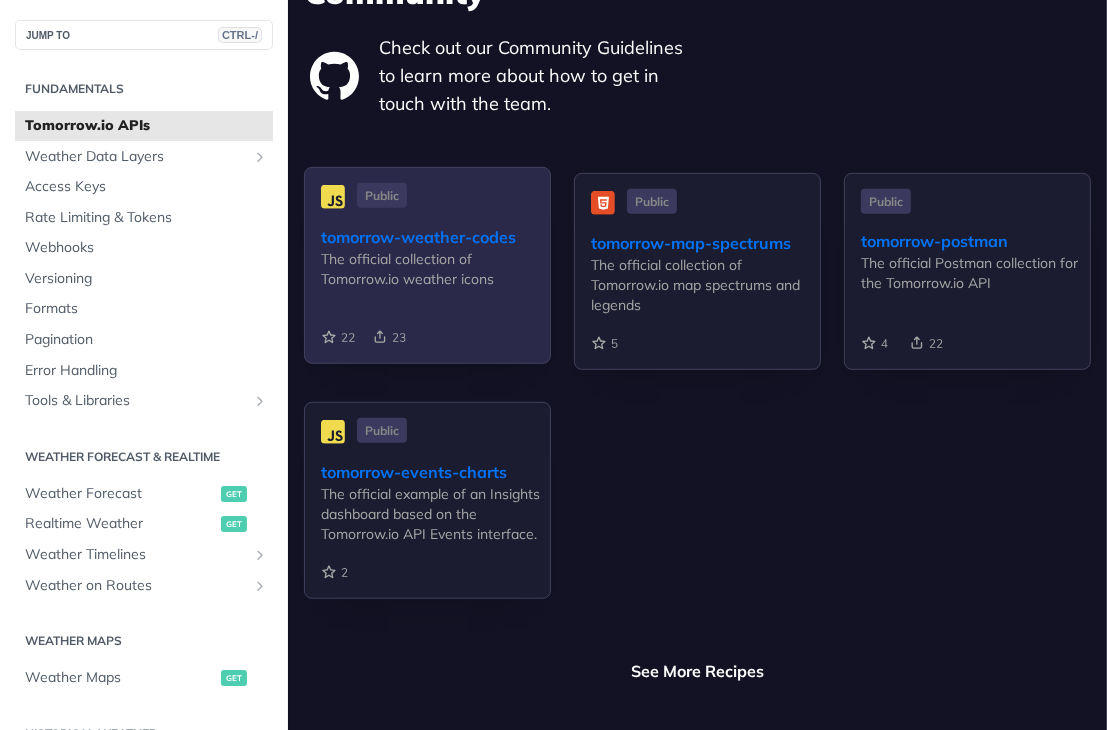 click on "Public
tomorrow-weather-codes
The official collection of Tomorrow.io weather icons" at bounding box center (427, 265) 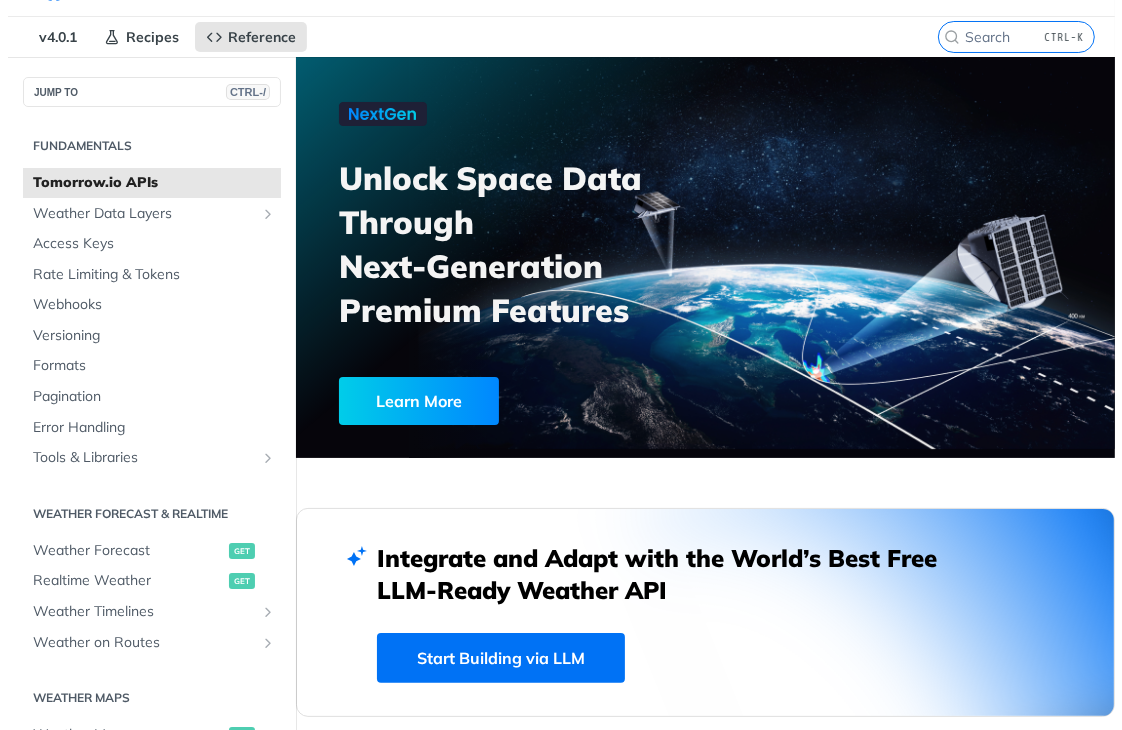 scroll, scrollTop: 51, scrollLeft: 0, axis: vertical 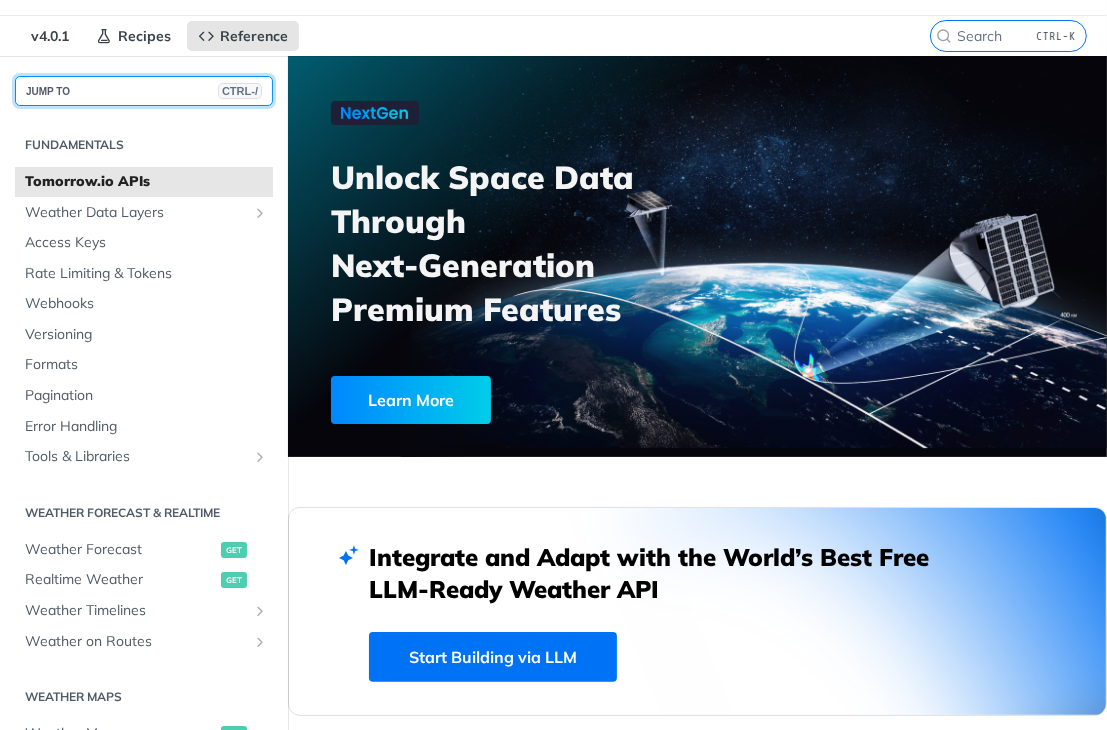 click on "JUMP TO CTRL-/" at bounding box center (144, 91) 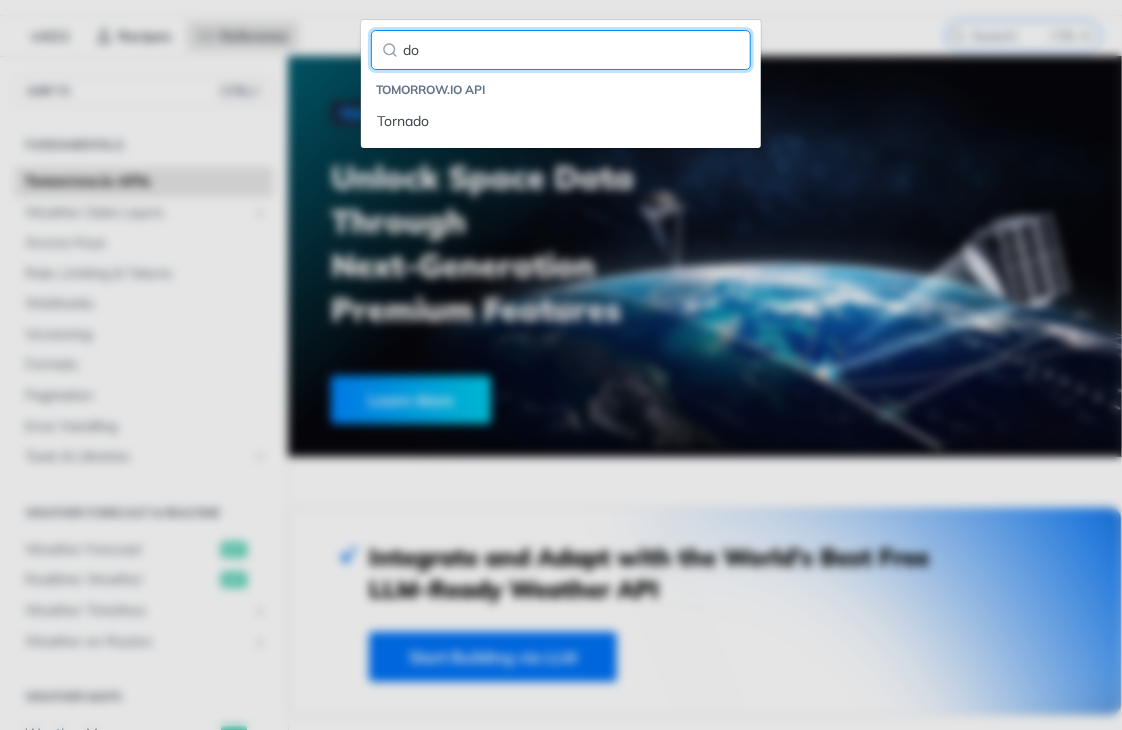 scroll, scrollTop: 0, scrollLeft: 0, axis: both 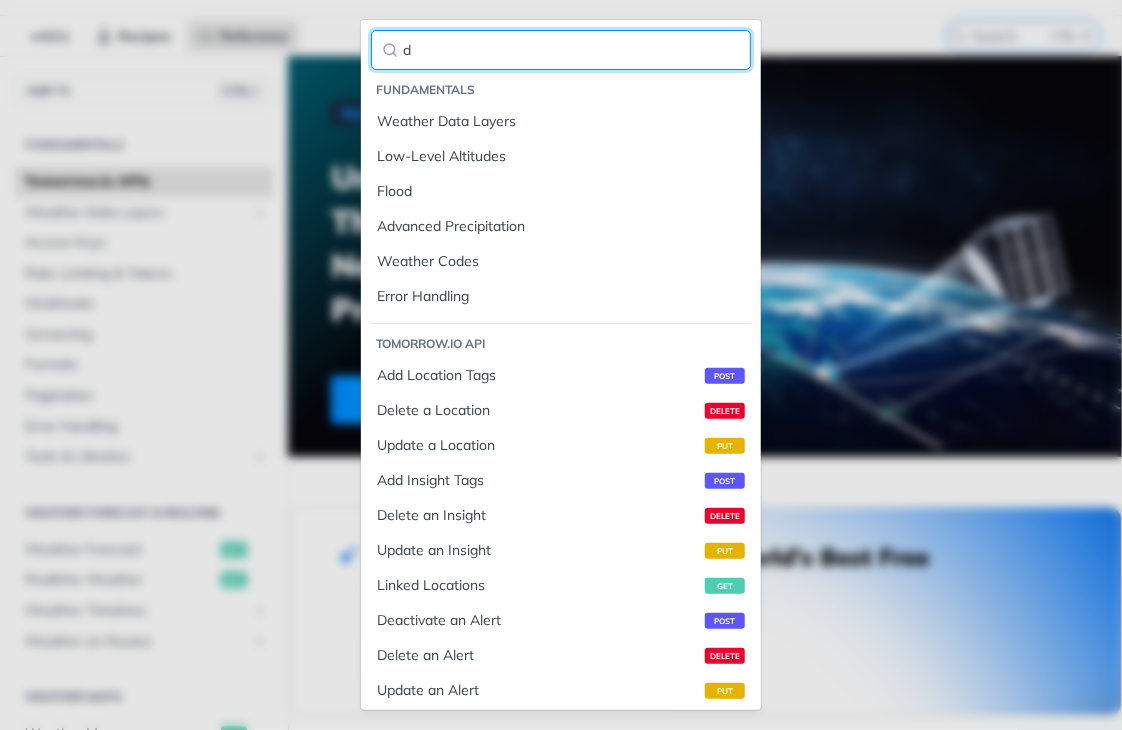 type 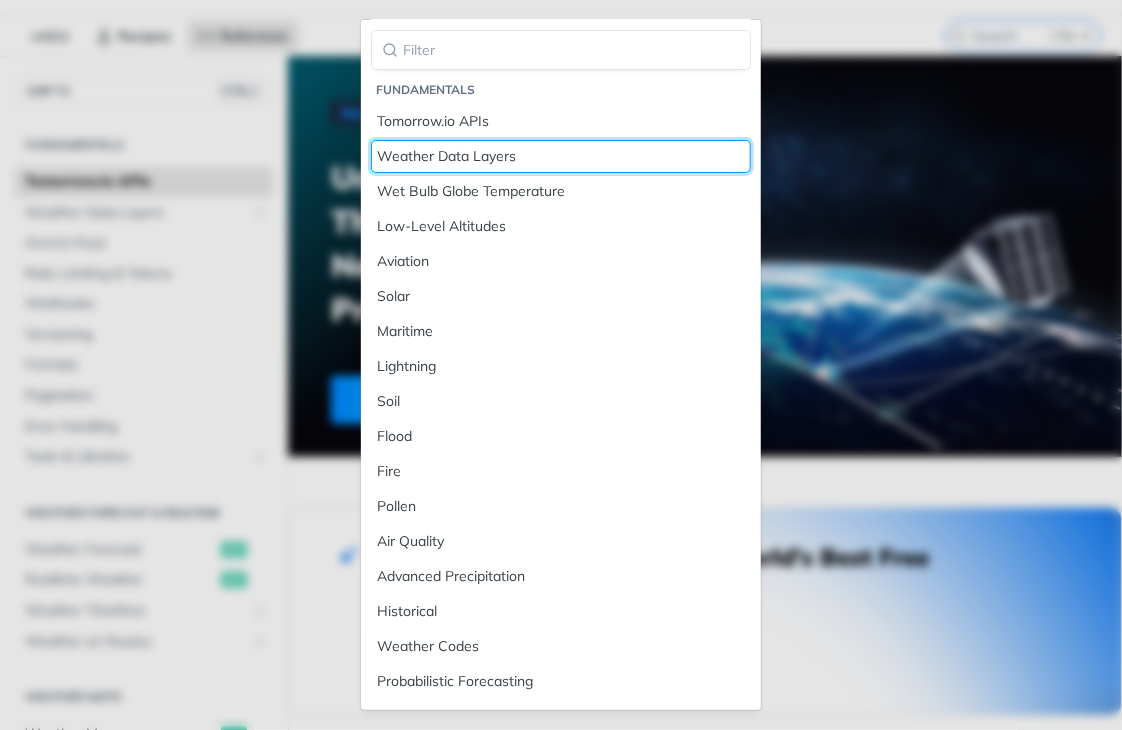 click on "Weather Data Layers" at bounding box center (561, 156) 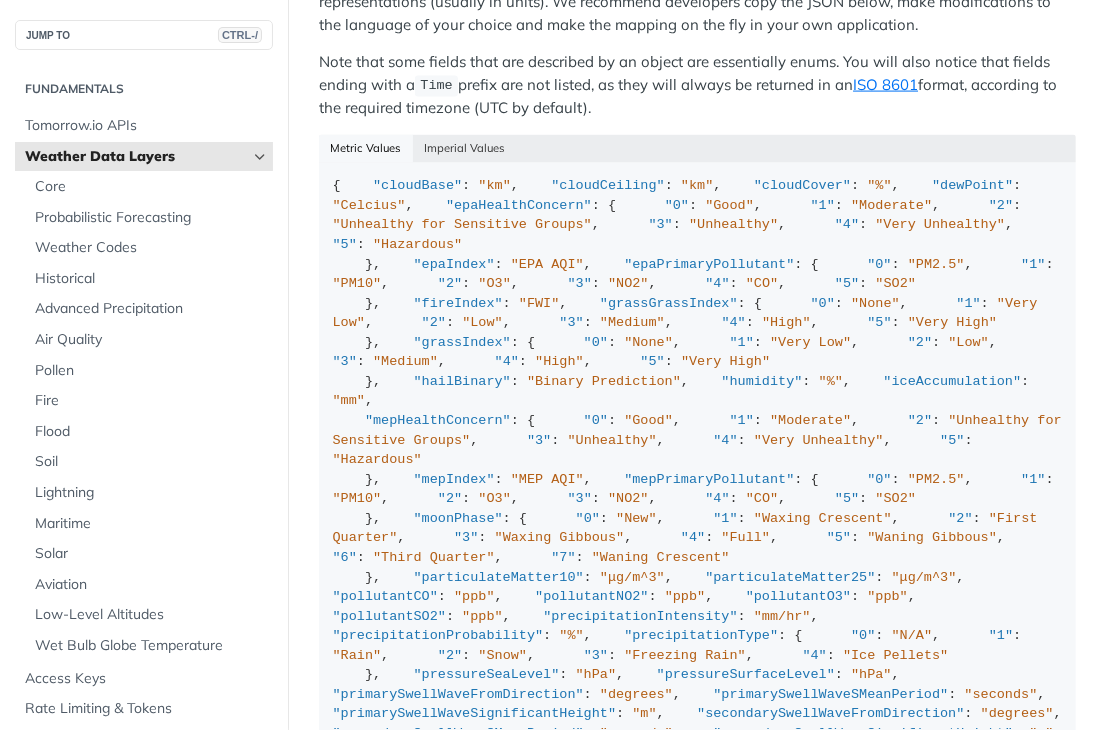 scroll, scrollTop: 2218, scrollLeft: 0, axis: vertical 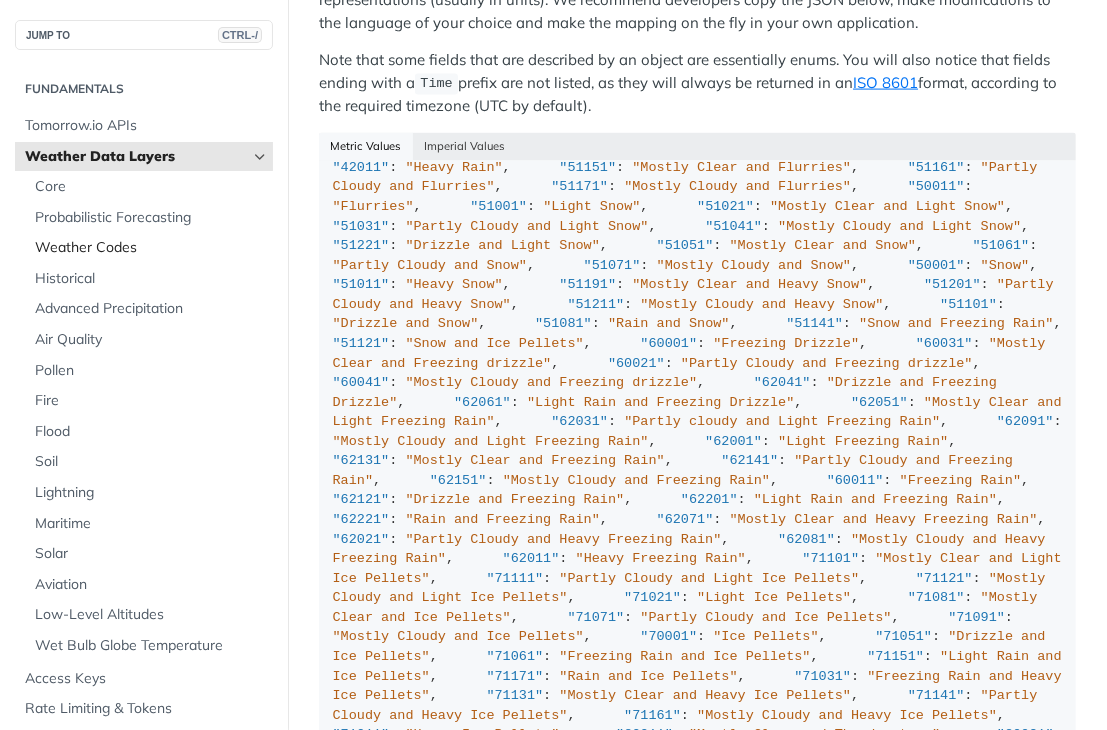click on "Weather Codes" at bounding box center (149, 248) 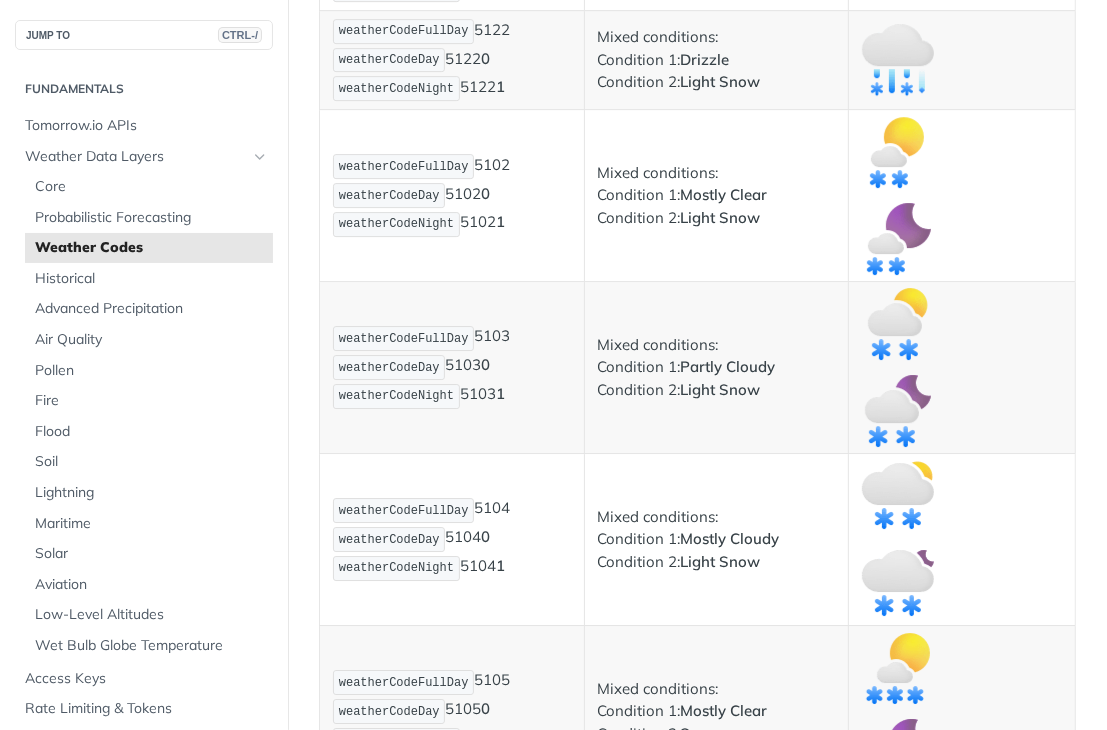 scroll, scrollTop: 4776, scrollLeft: 0, axis: vertical 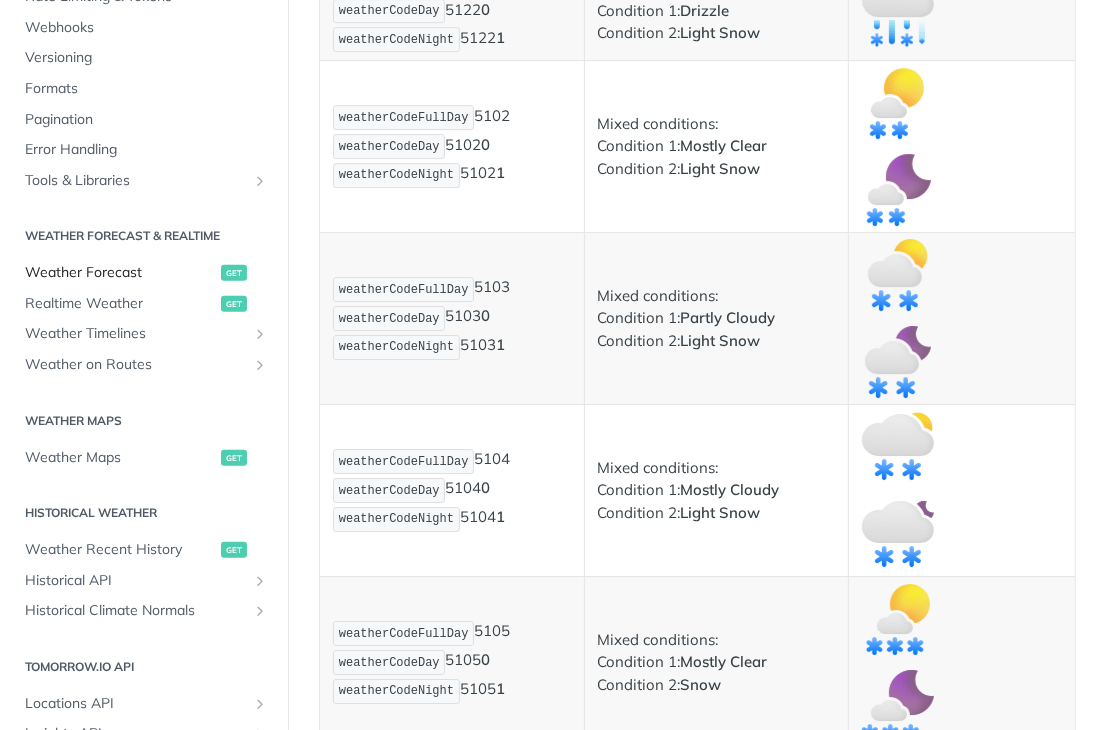 click on "Weather Forecast" at bounding box center [120, 273] 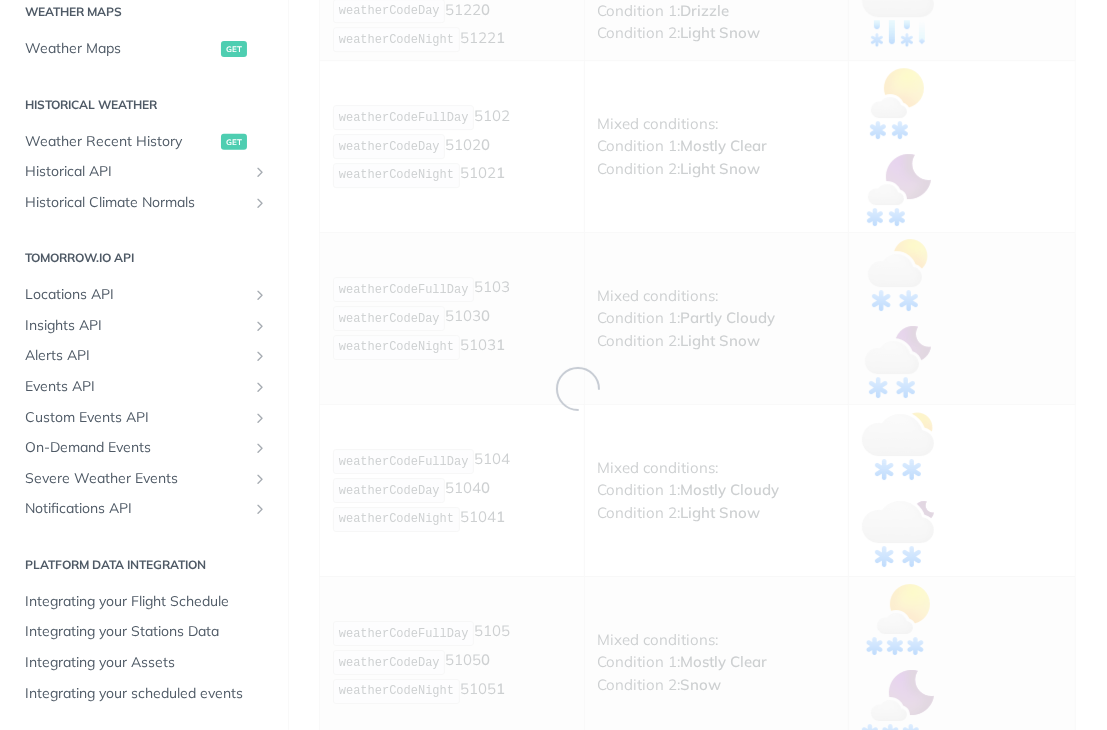 scroll, scrollTop: 4611, scrollLeft: 0, axis: vertical 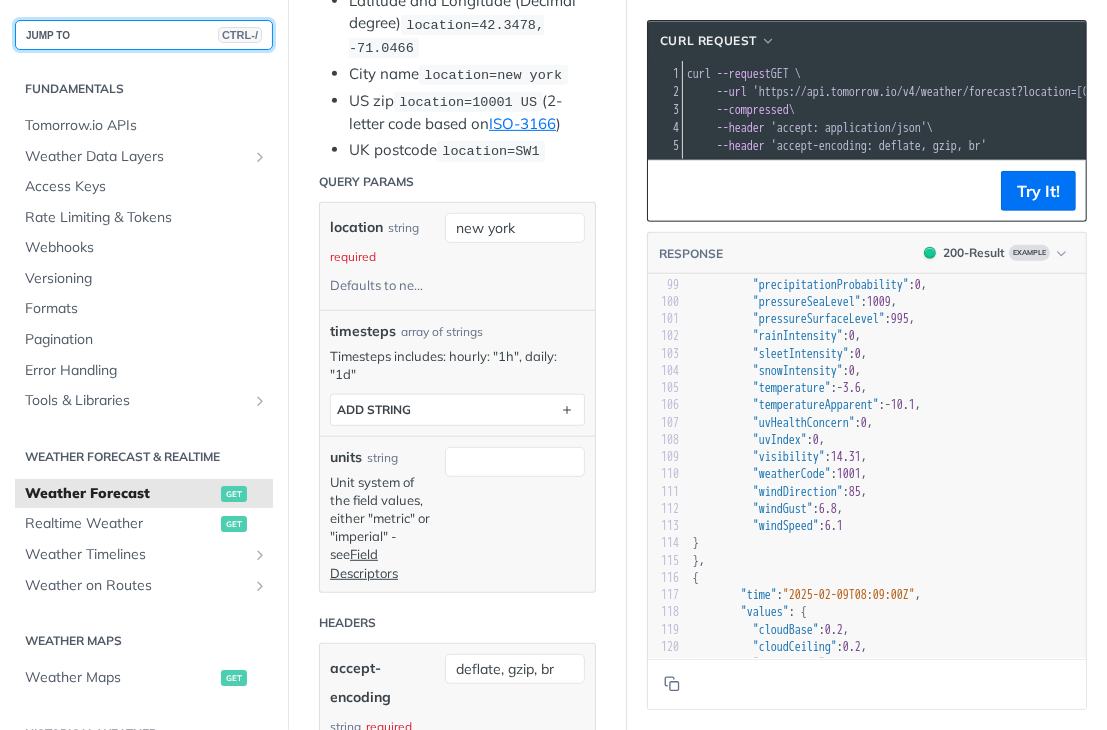click on "JUMP TO CTRL-/" at bounding box center (144, 35) 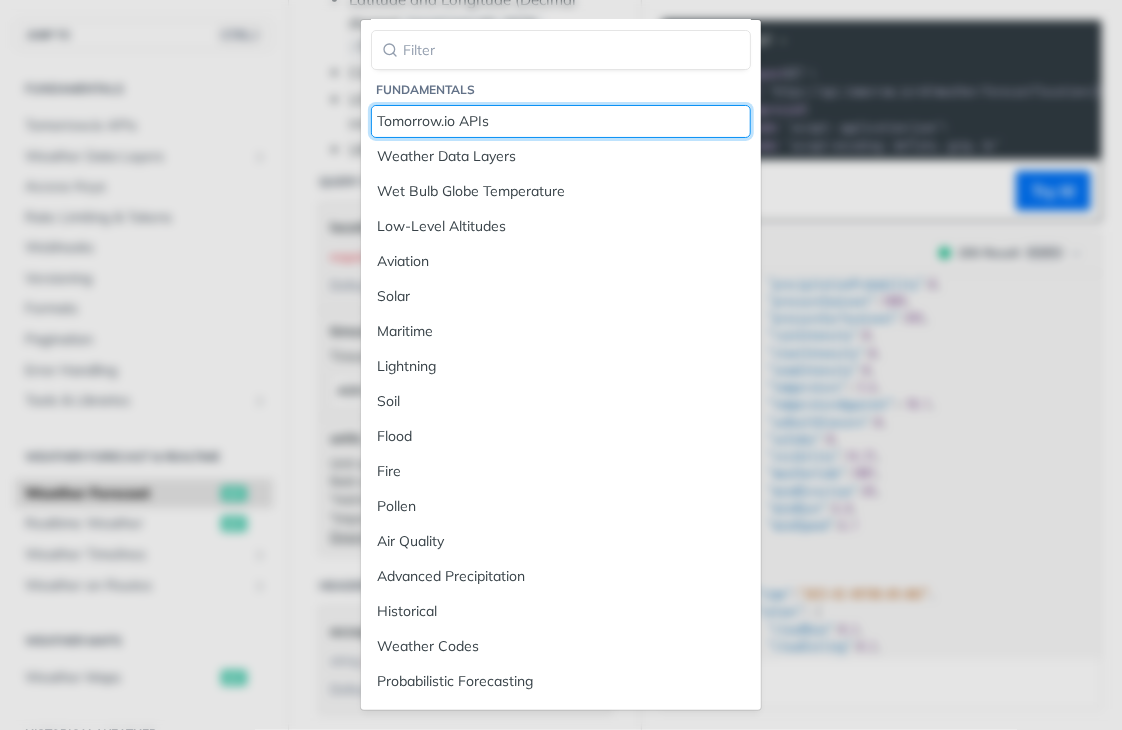 click on "Tomorrow.io APIs" at bounding box center (561, 121) 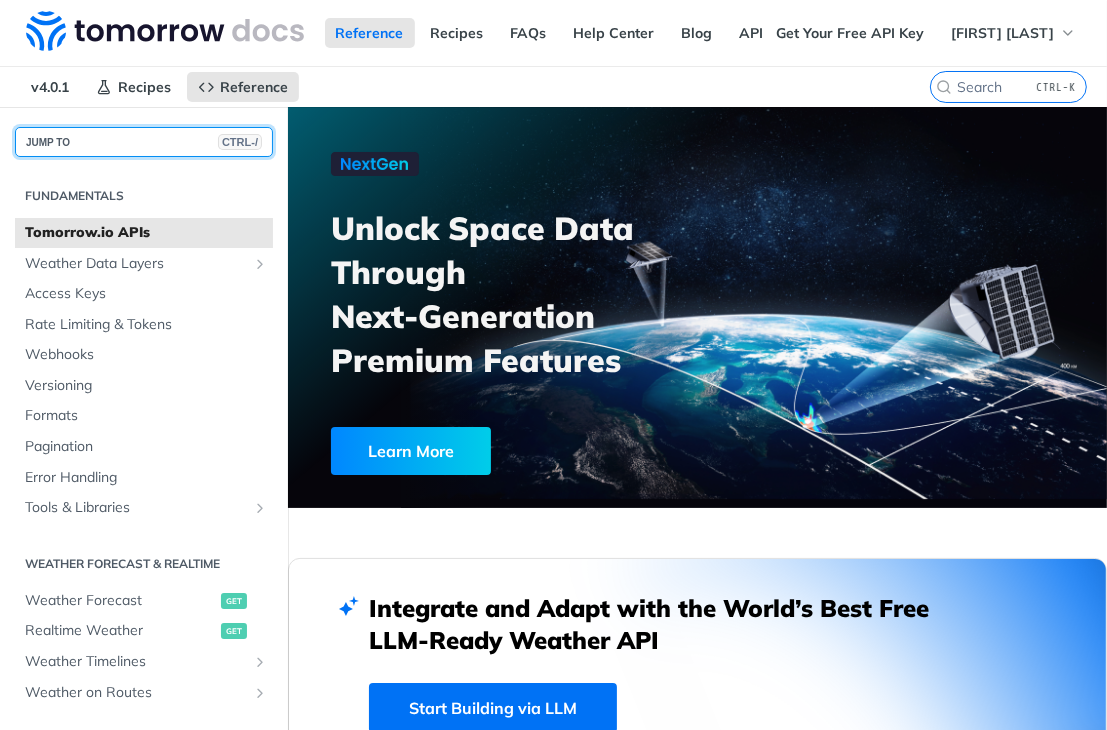 click on "JUMP TO CTRL-/" at bounding box center (144, 142) 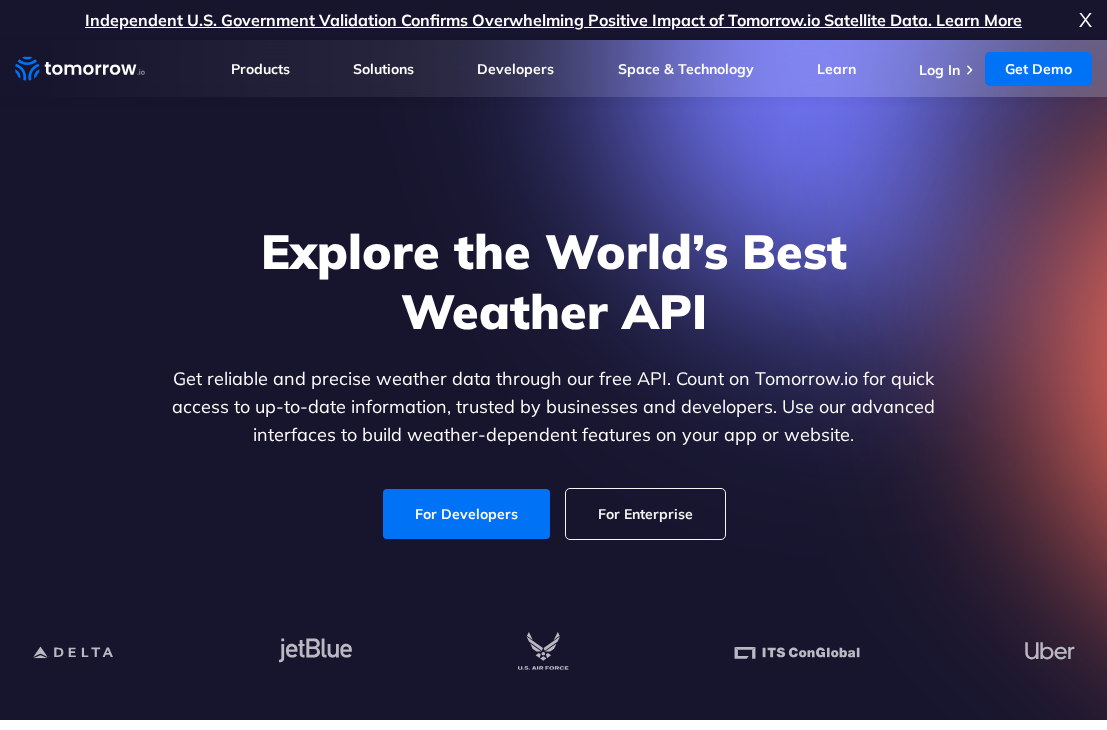 scroll, scrollTop: 0, scrollLeft: 0, axis: both 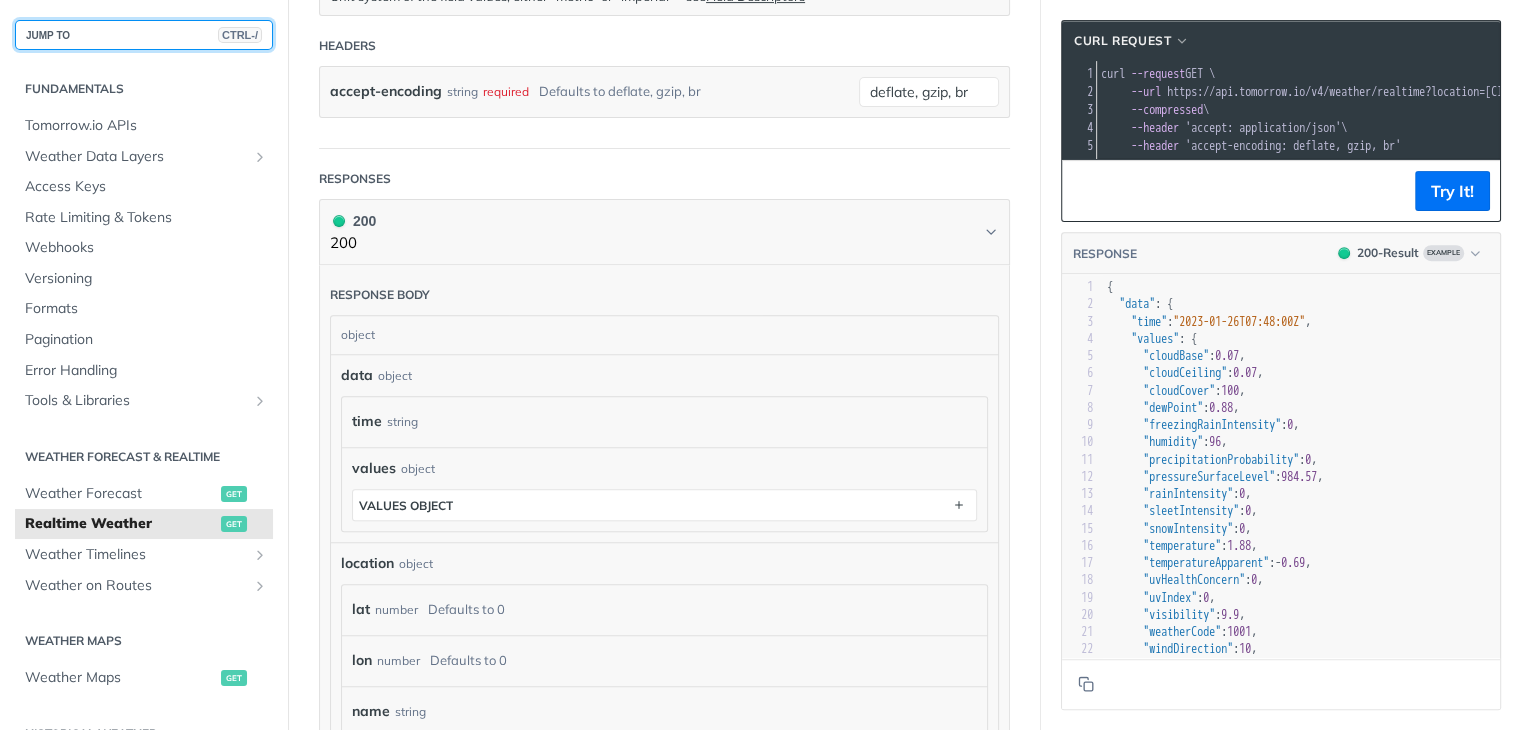 click on "JUMP TO CTRL-/" at bounding box center [144, 35] 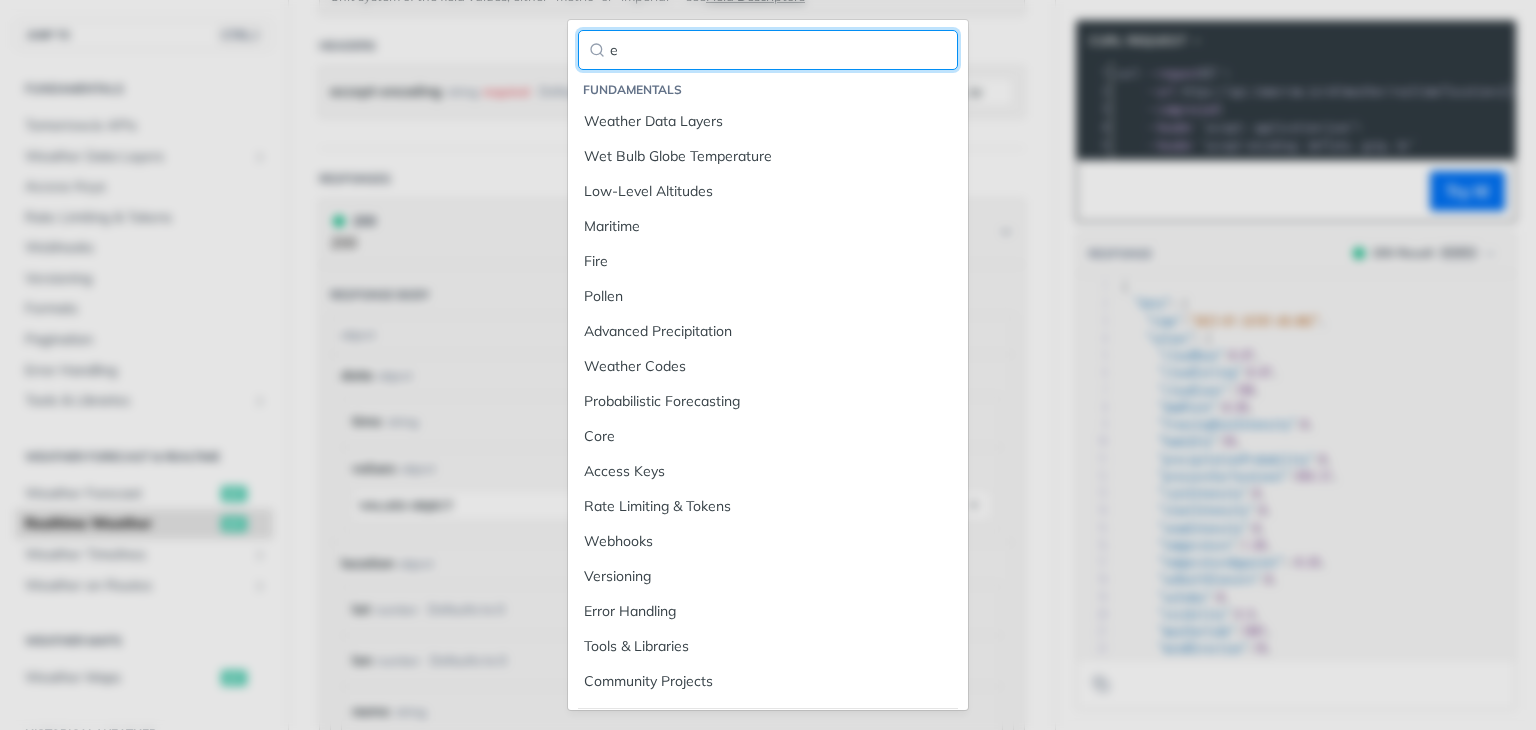 click on "e" at bounding box center (768, 50) 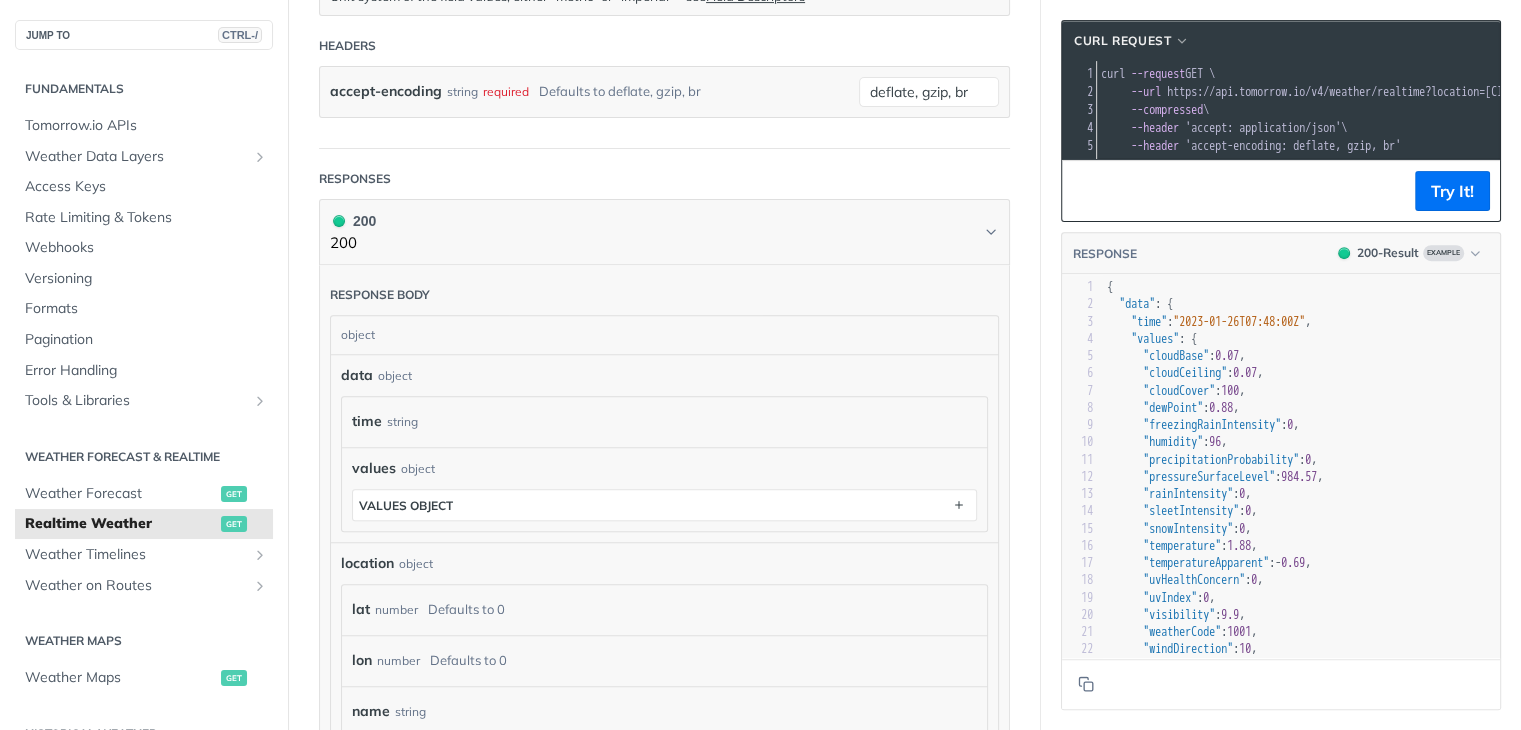click on "JUMP TO CTRL-/ Fundamentals Tomorrow.io APIs Weather Data Layers Core Probabilistic Forecasting Weather Codes Historical Advanced Precipitation Air Quality Pollen Fire Flood Soil Lightning Maritime Solar Aviation Low-Level Altitudes Wet Bulb Globe Temperature Access Keys Rate Limiting & Tokens Webhooks Versioning Formats Pagination Error Handling Tools & Libraries Postman Collection Sample Code Community Projects Weather Forecast & realtime Weather Forecast get Realtime Weather get Weather Timelines Retrieve Timelines post Weather on Routes Retrieve a Route post Weather Maps Weather Maps get Historical Weather Weather Recent History get Historical API Retrieve Historical Weather post Historical Climate Normals Retrieve Climate Normals post Tomorrow.io API Locations API List Locations get Create a Location post Retrieve a Location get Update a Location put Delete a Location delete Add Location Tags post Remove Location Tags post Insights API Templates List Insights get Create an Insight post get put delete get" at bounding box center (760, 270) 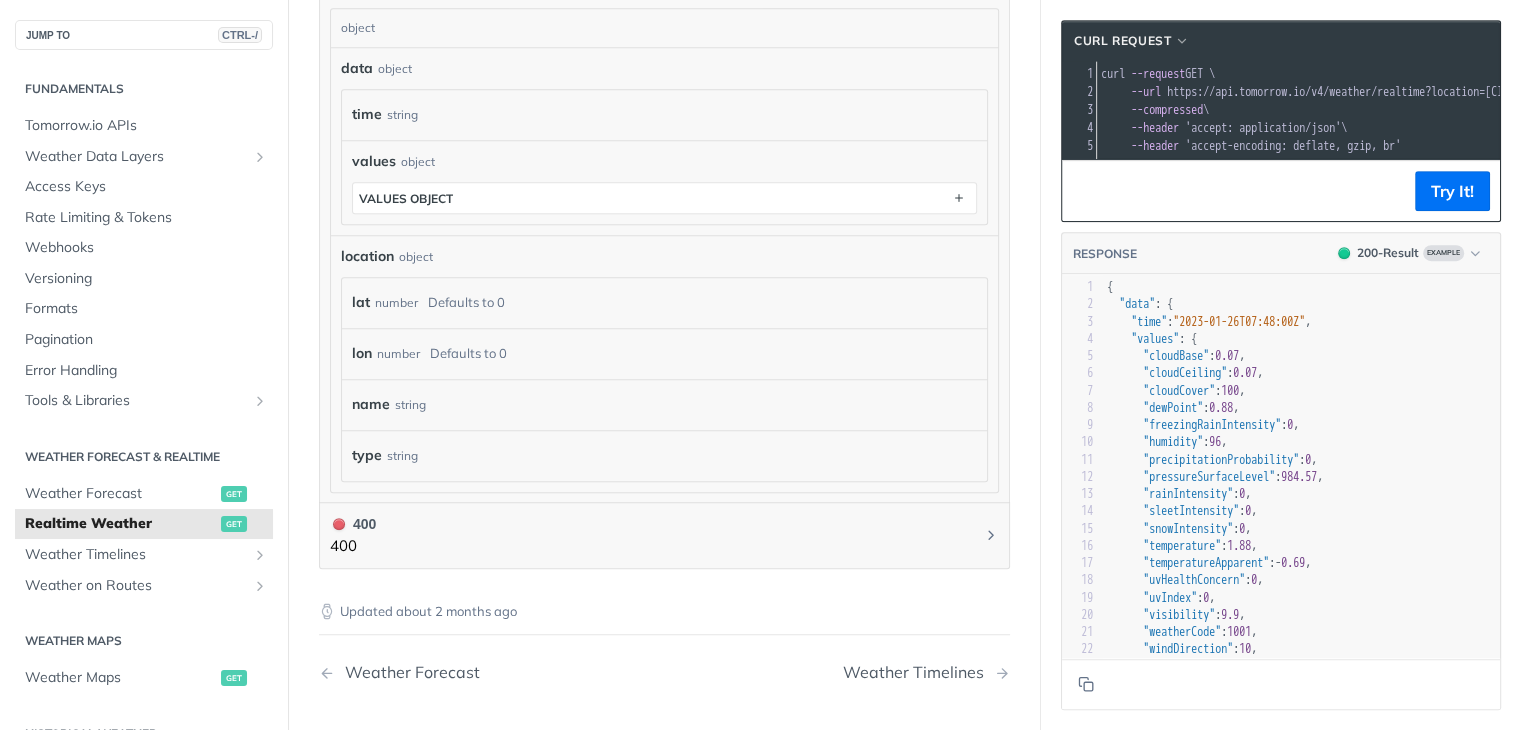 scroll, scrollTop: 1036, scrollLeft: 0, axis: vertical 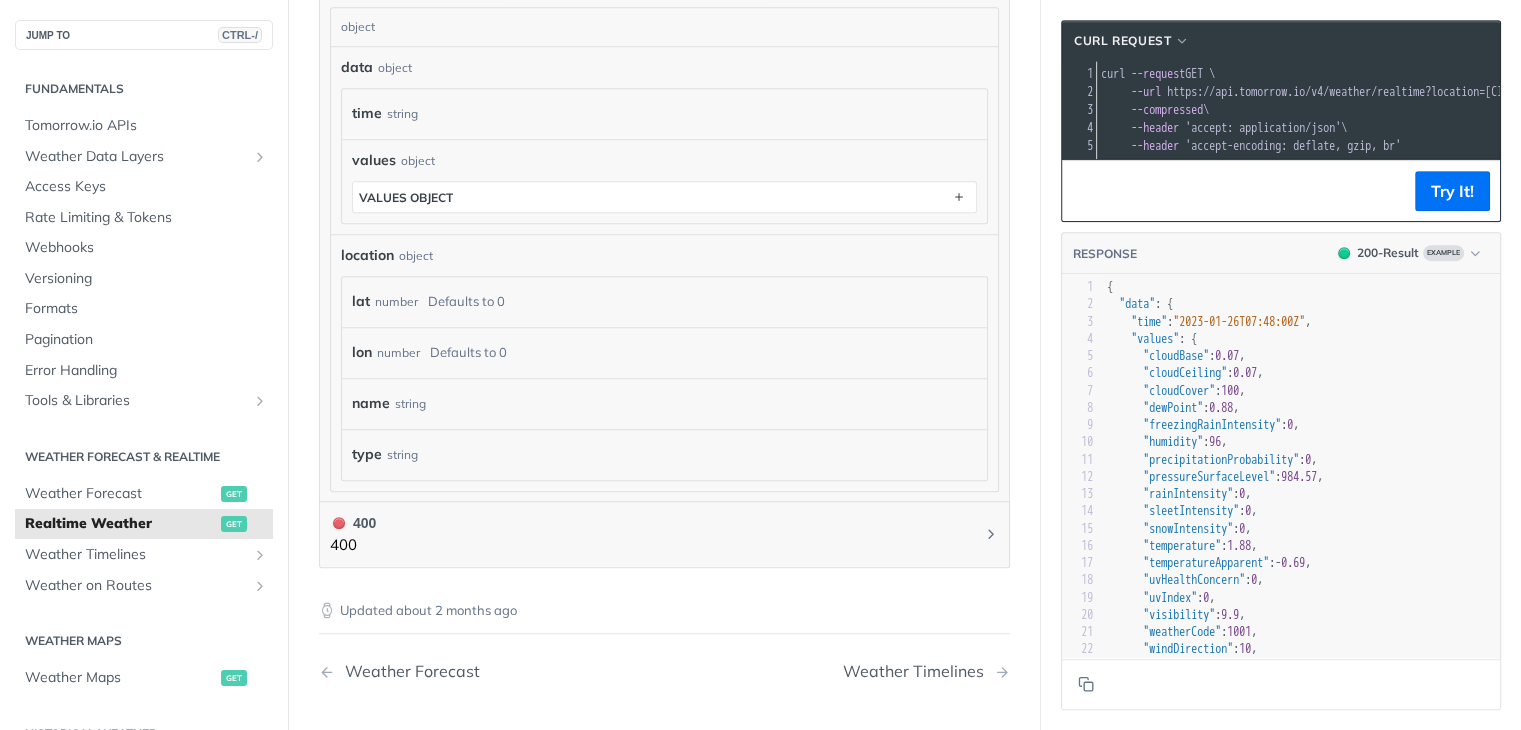 click on "Defaults to 0" at bounding box center [466, 301] 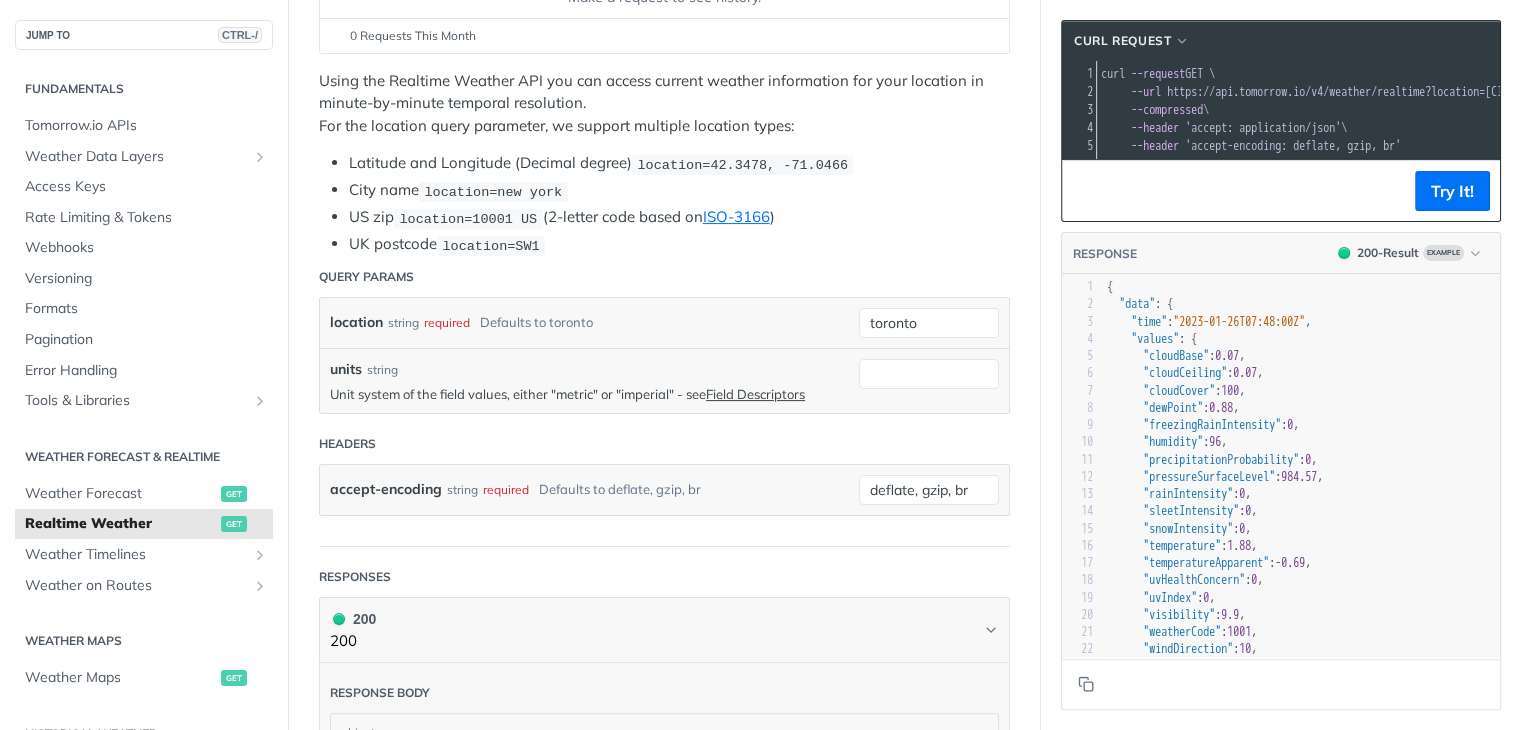 scroll, scrollTop: 327, scrollLeft: 0, axis: vertical 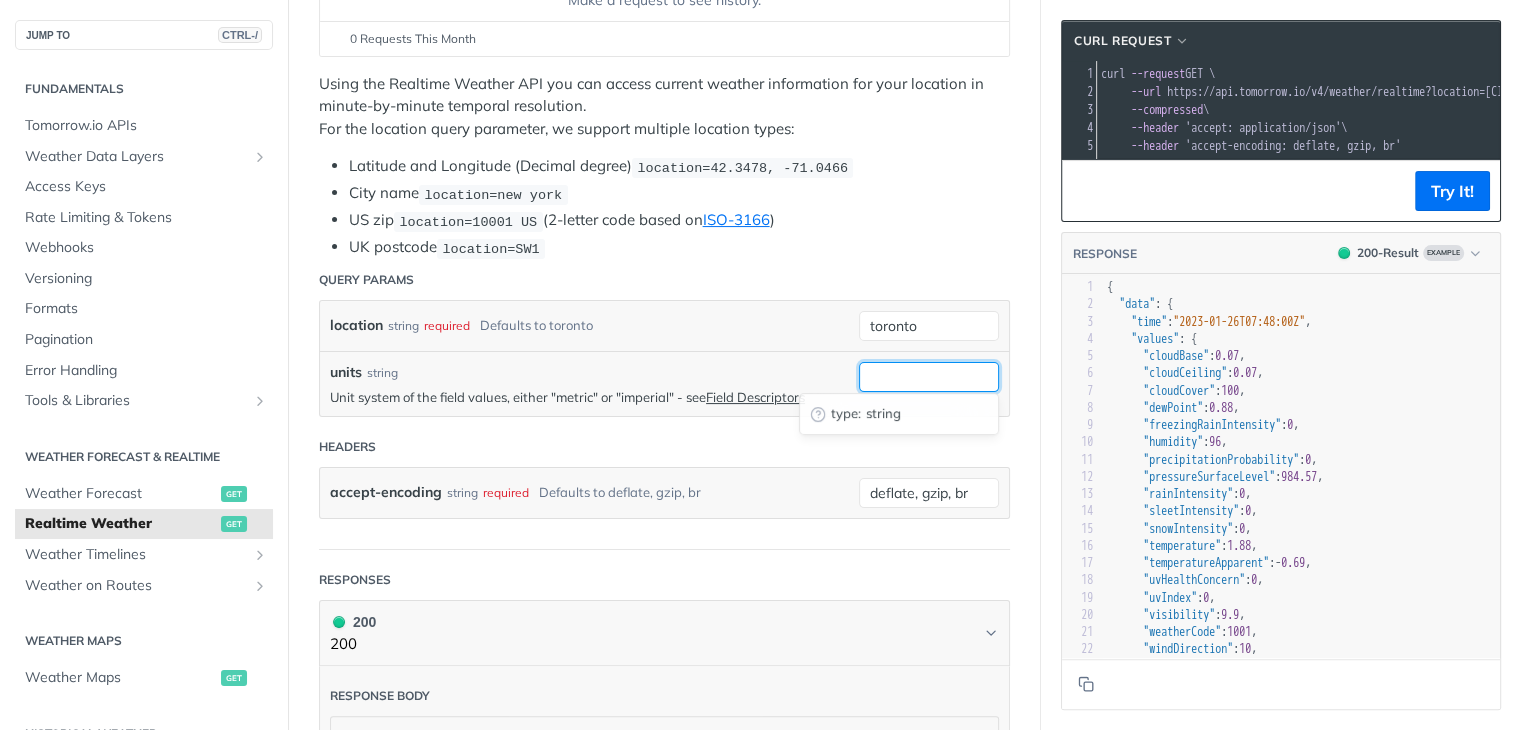 click on "units" at bounding box center (929, 377) 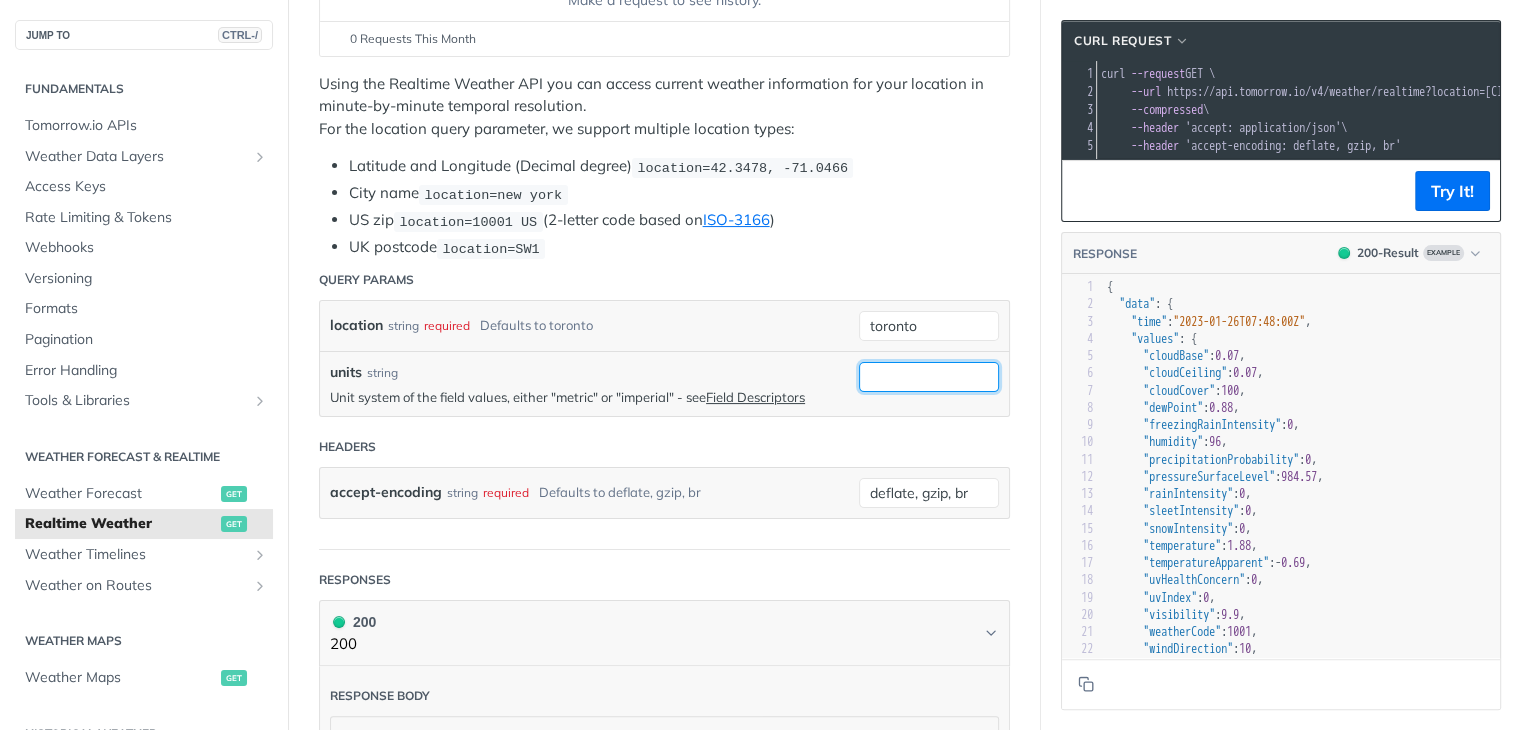 scroll, scrollTop: 0, scrollLeft: 0, axis: both 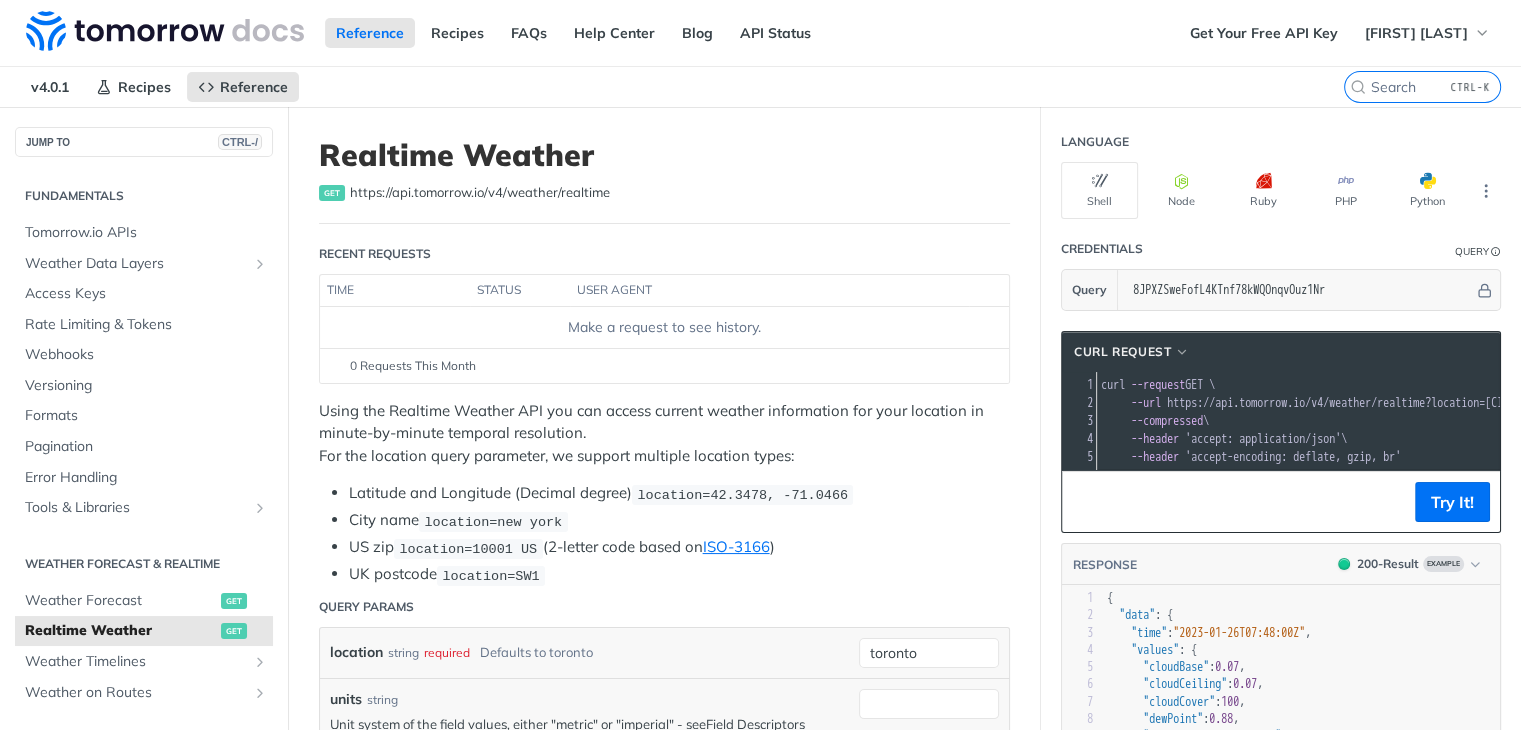 click on "get   https://api.tomorrow.io/v4 /weather/realtime" at bounding box center (664, 193) 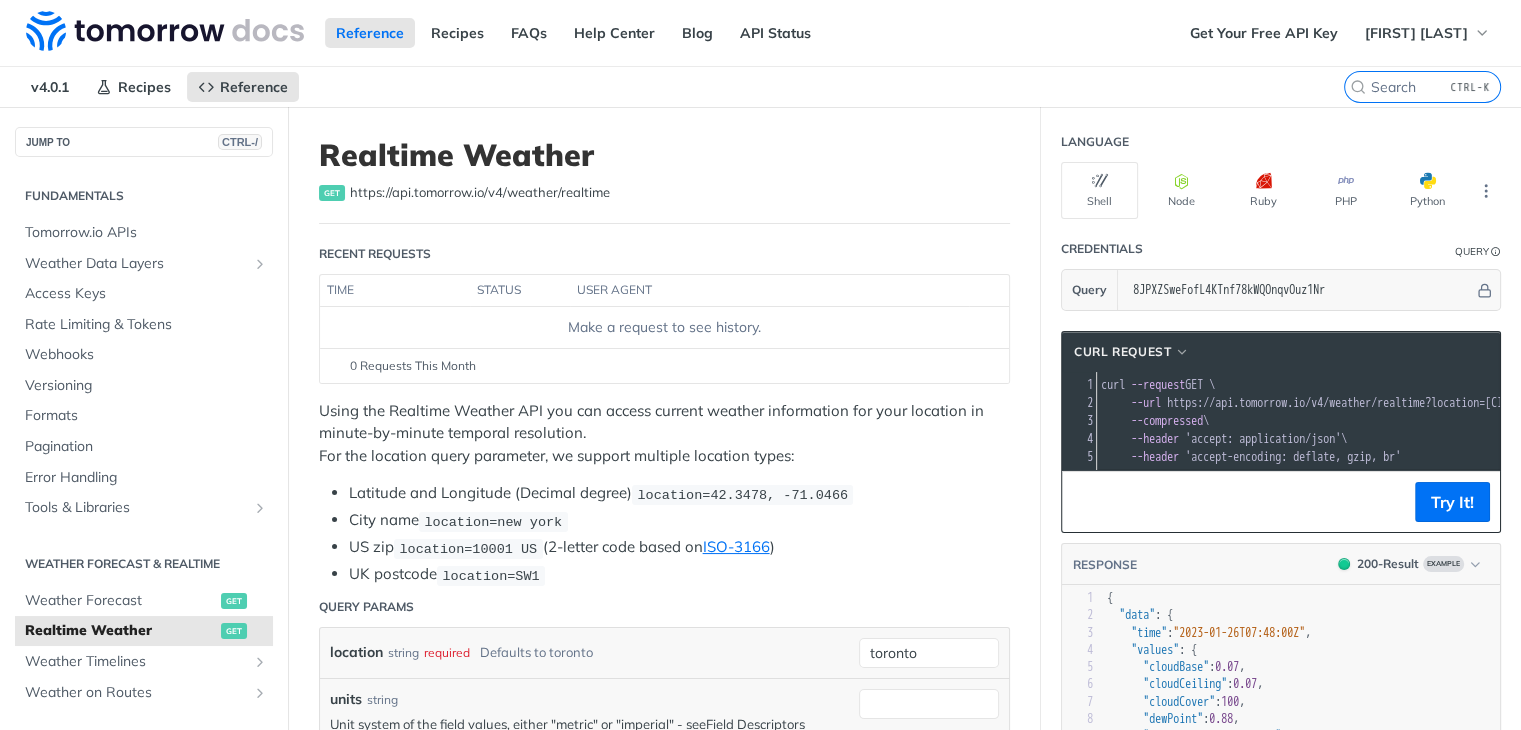 click on "https://api.tomorrow.io/v4 /weather/realtime" at bounding box center (480, 193) 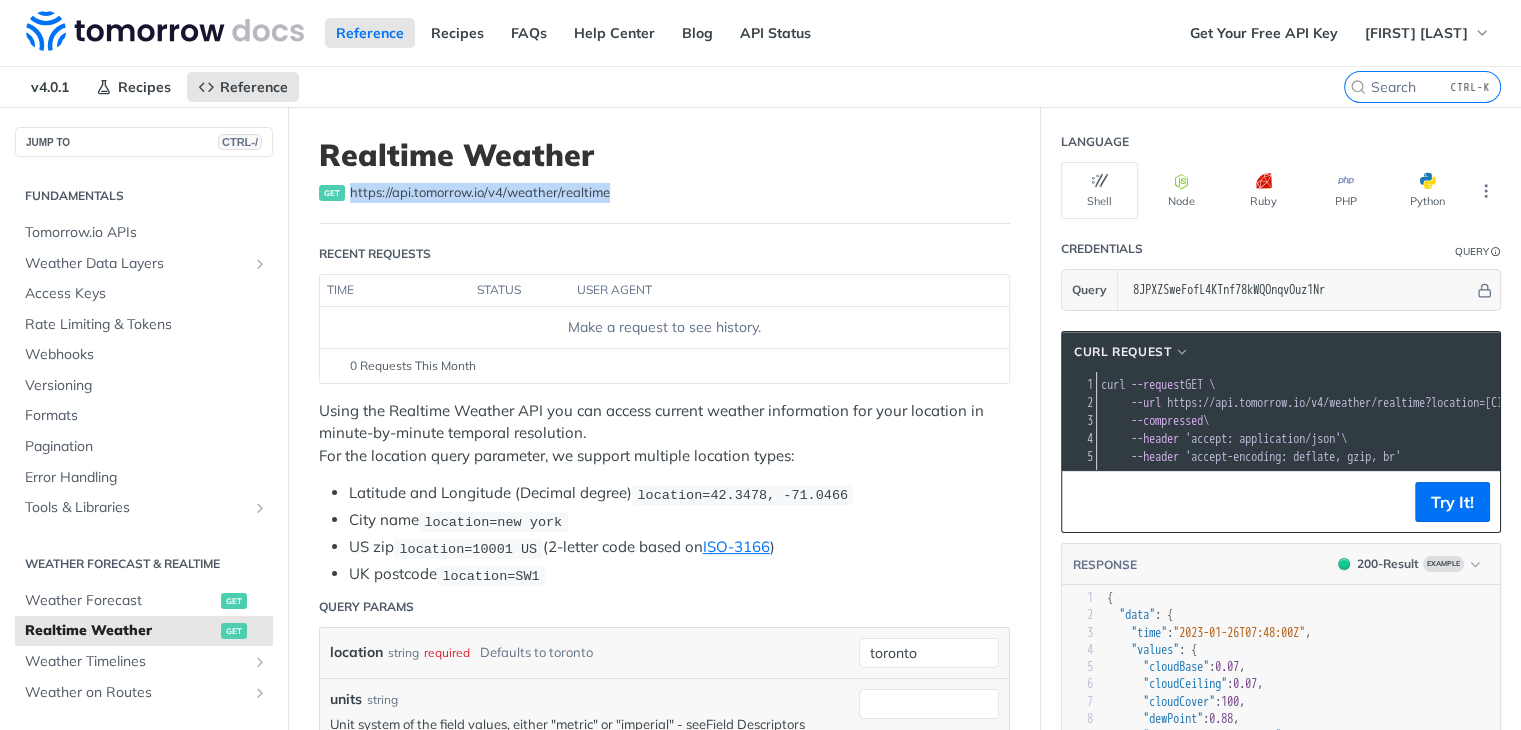 drag, startPoint x: 632, startPoint y: 186, endPoint x: 340, endPoint y: 194, distance: 292.10956 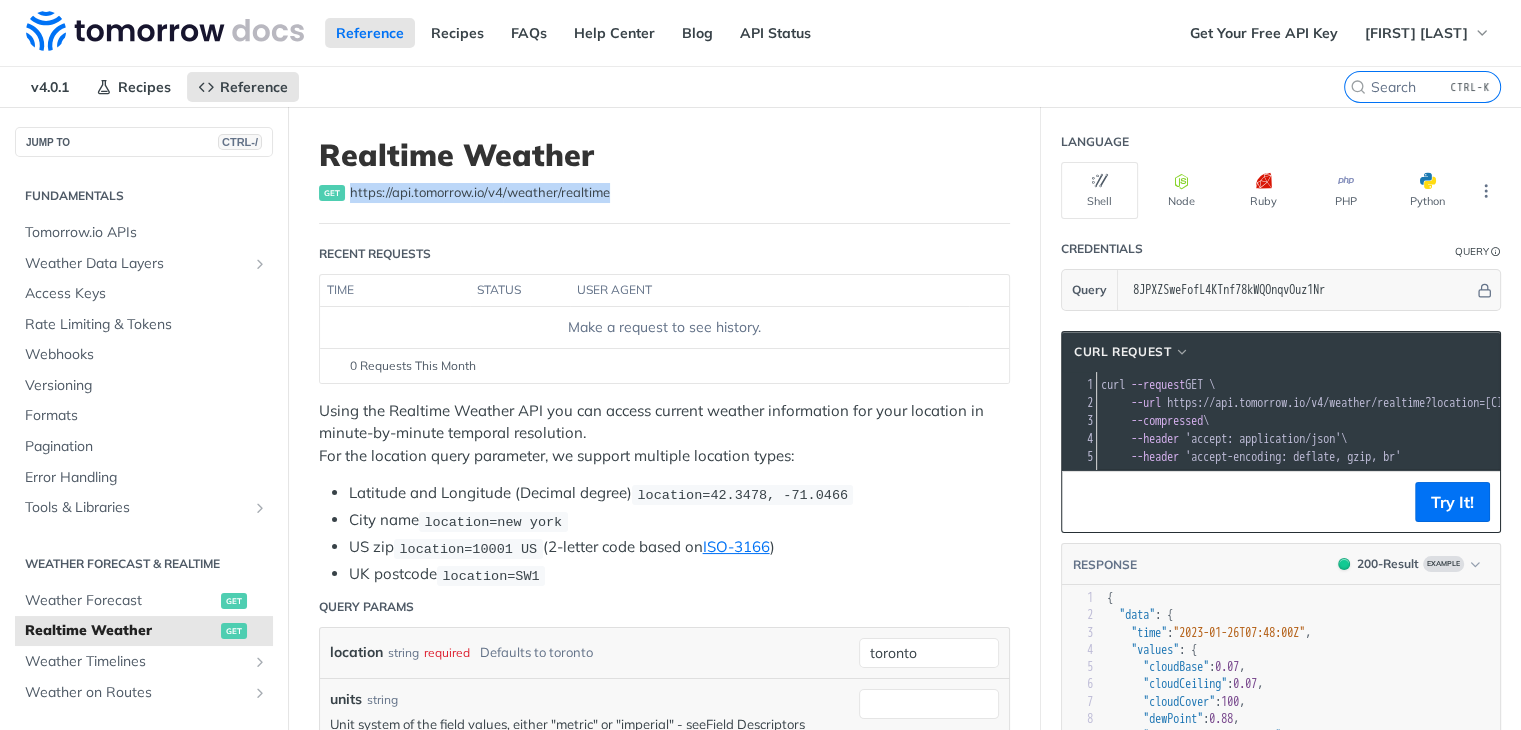 copy on "https://api.tomorrow.io/v4 /weather/realtime" 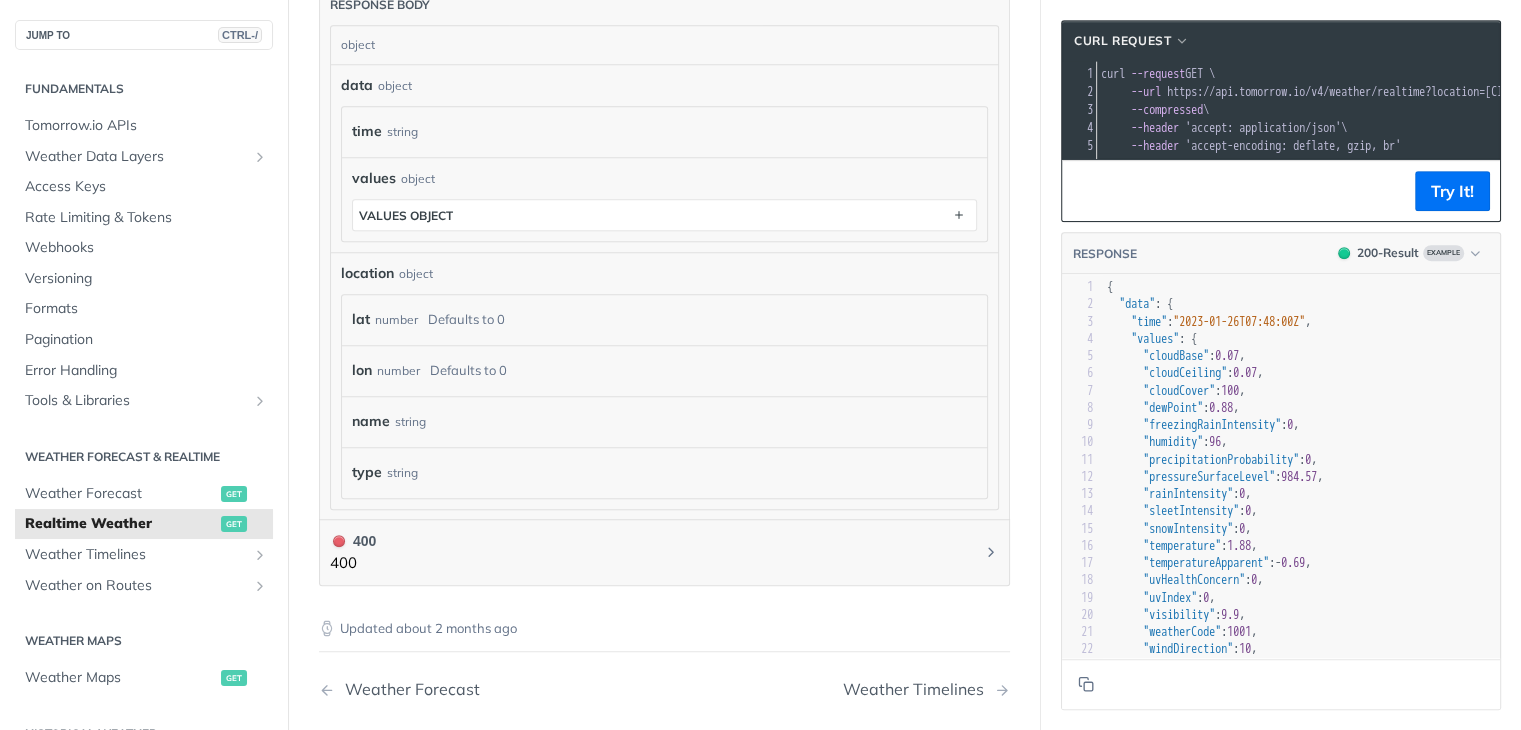 scroll, scrollTop: 1017, scrollLeft: 0, axis: vertical 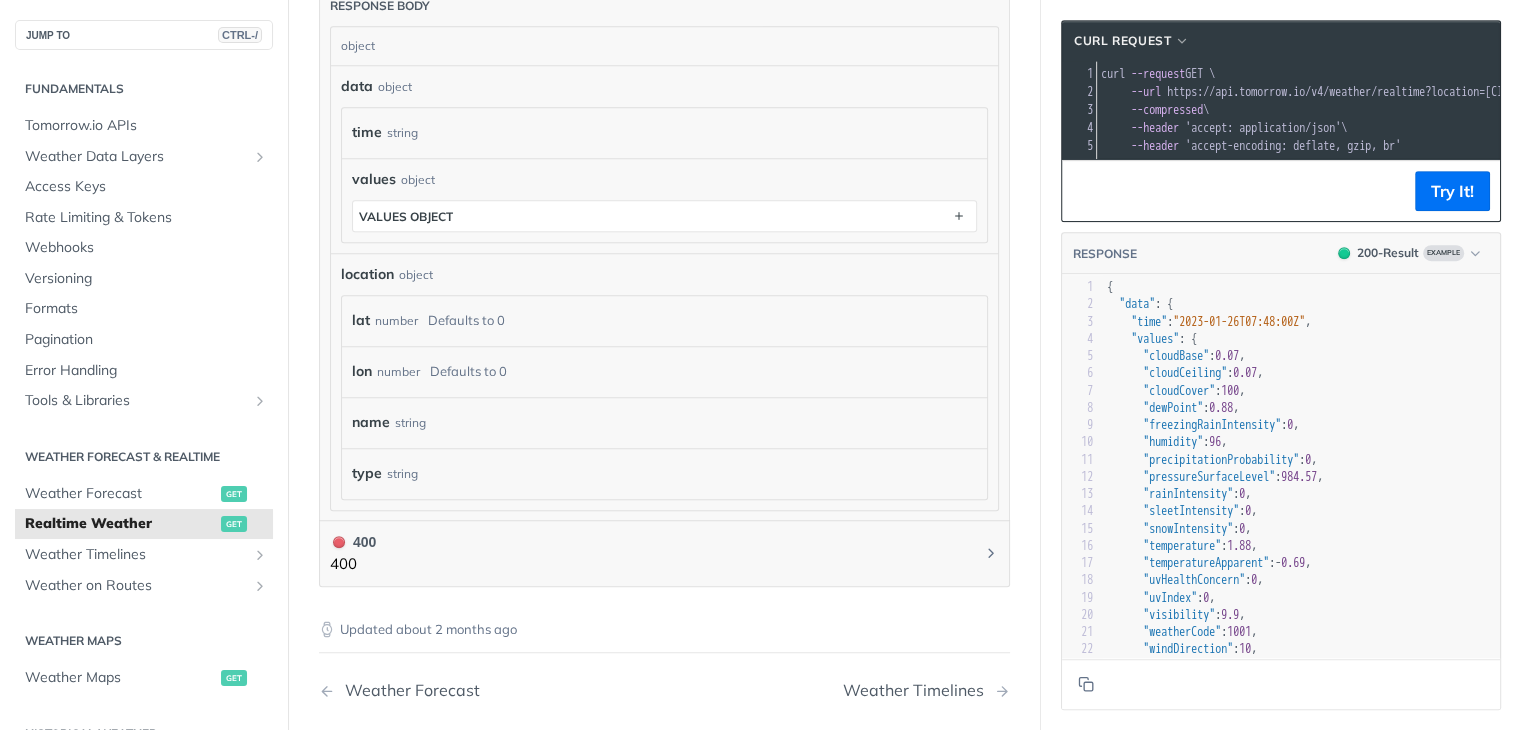 click on "type string" at bounding box center (664, 474) 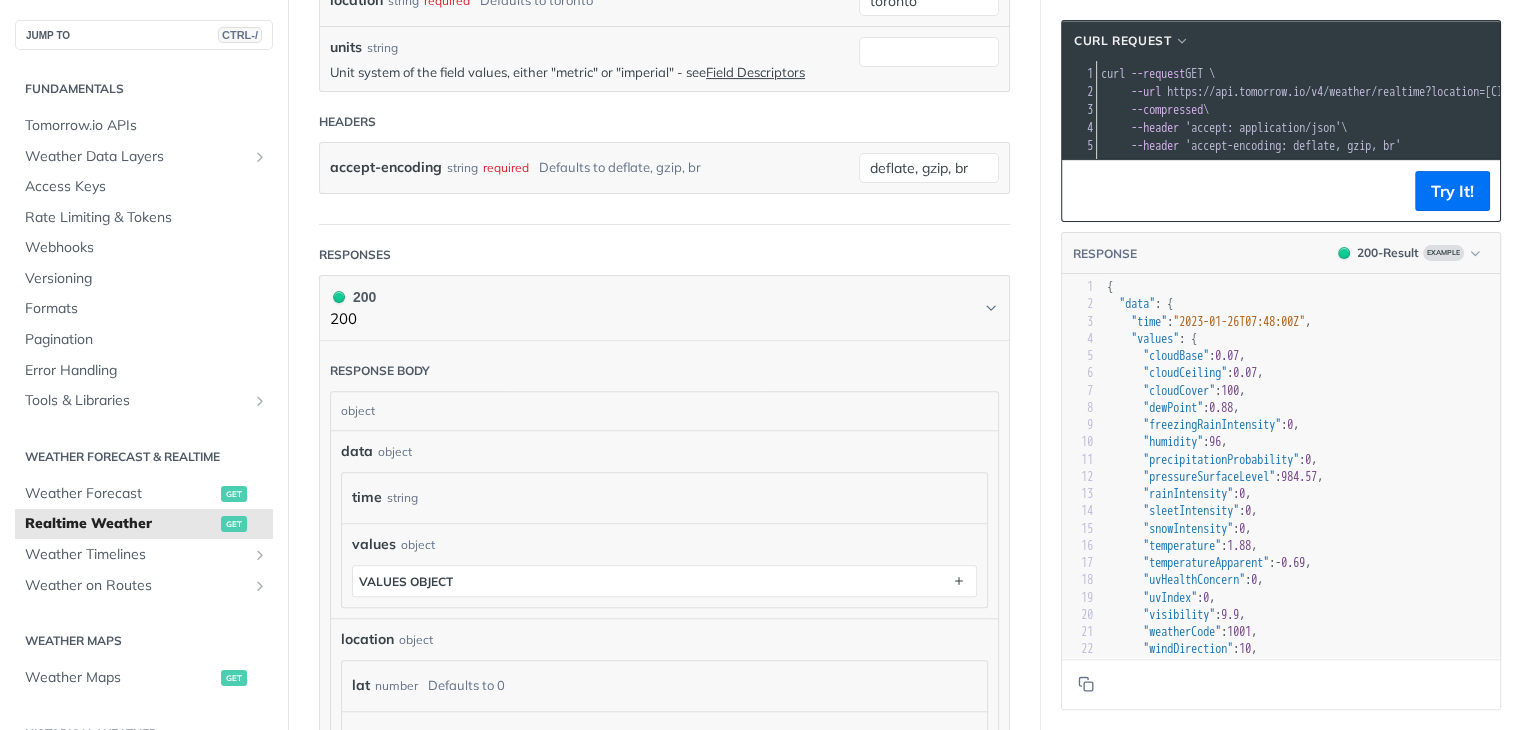 scroll, scrollTop: 651, scrollLeft: 0, axis: vertical 